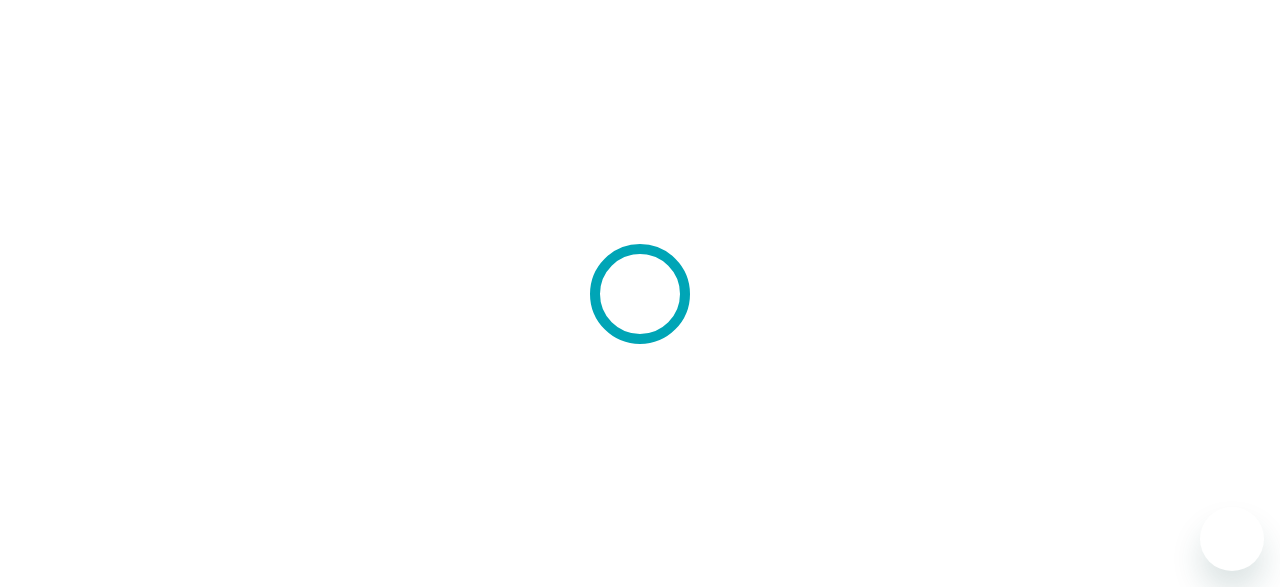 scroll, scrollTop: 0, scrollLeft: 0, axis: both 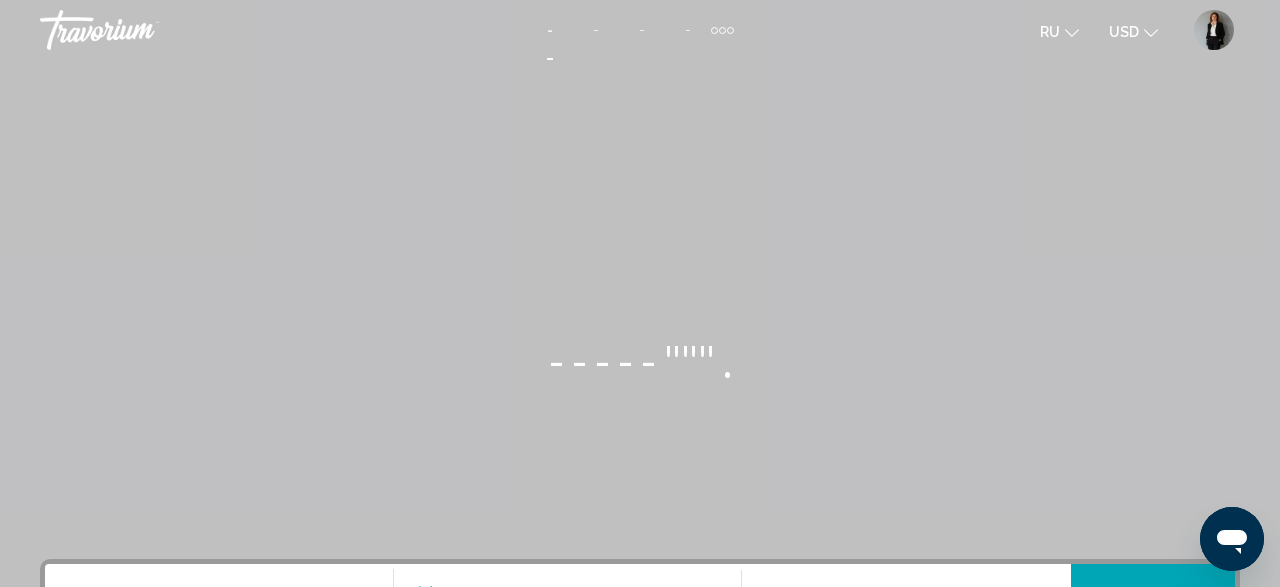 click on "USD
USD ($) MXN (Mex$) CAD (Can$) GBP (£) EUR (€) AUD (A$) NZD (NZ$) CNY (CN¥)" 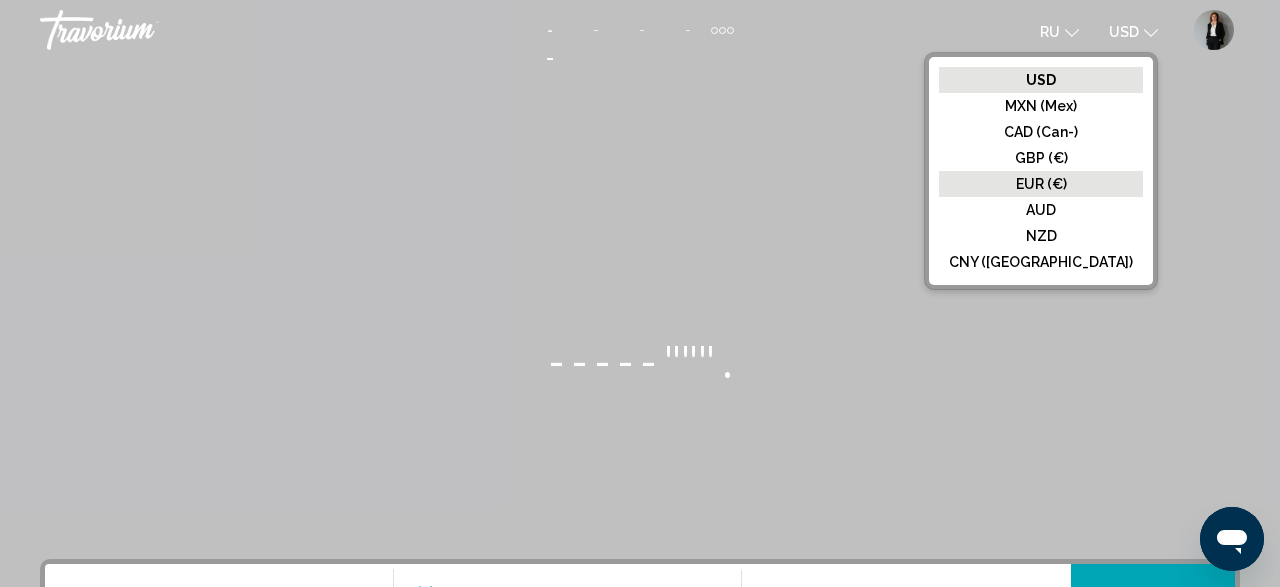click on "EUR (€)" 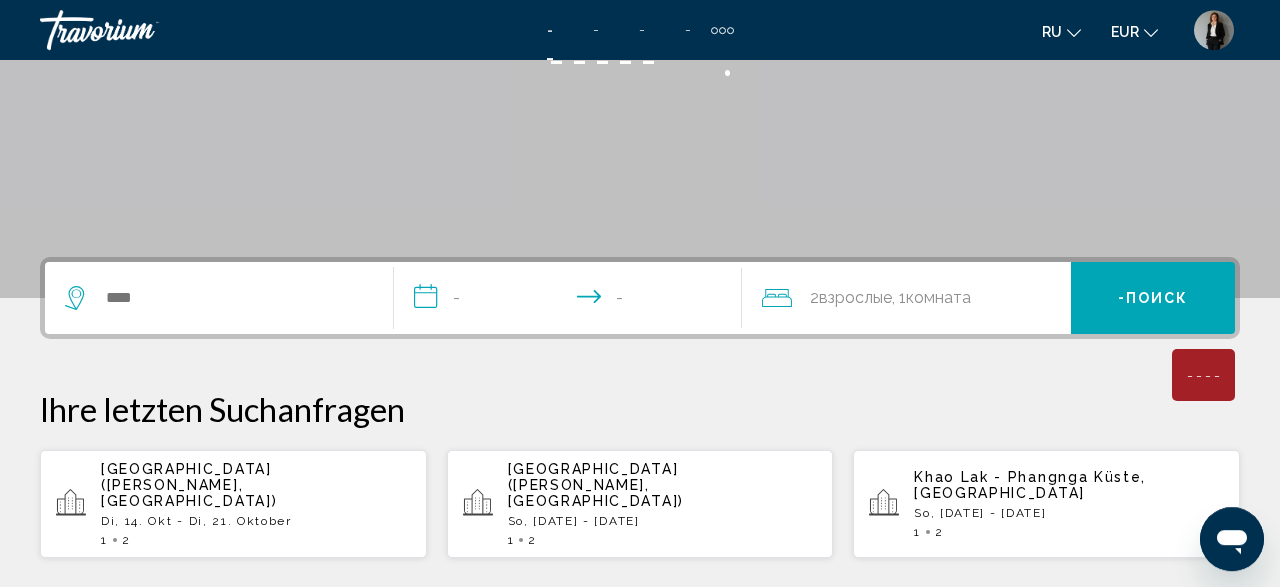 scroll, scrollTop: 416, scrollLeft: 0, axis: vertical 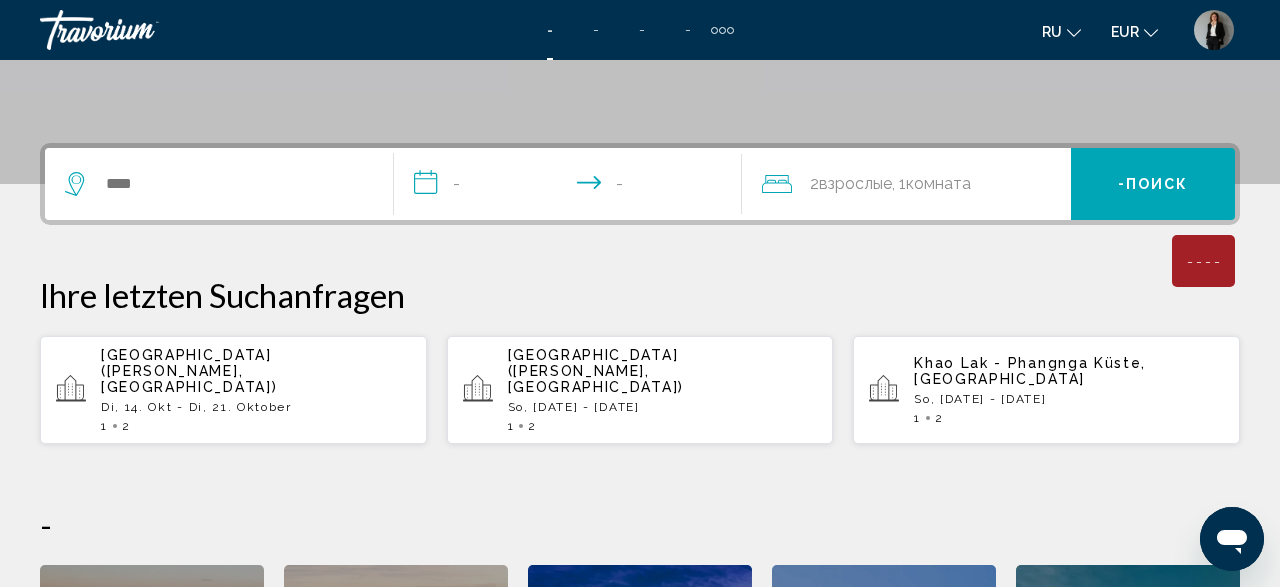 click on "[GEOGRAPHIC_DATA] ([PERSON_NAME], [GEOGRAPHIC_DATA])" at bounding box center (189, 371) 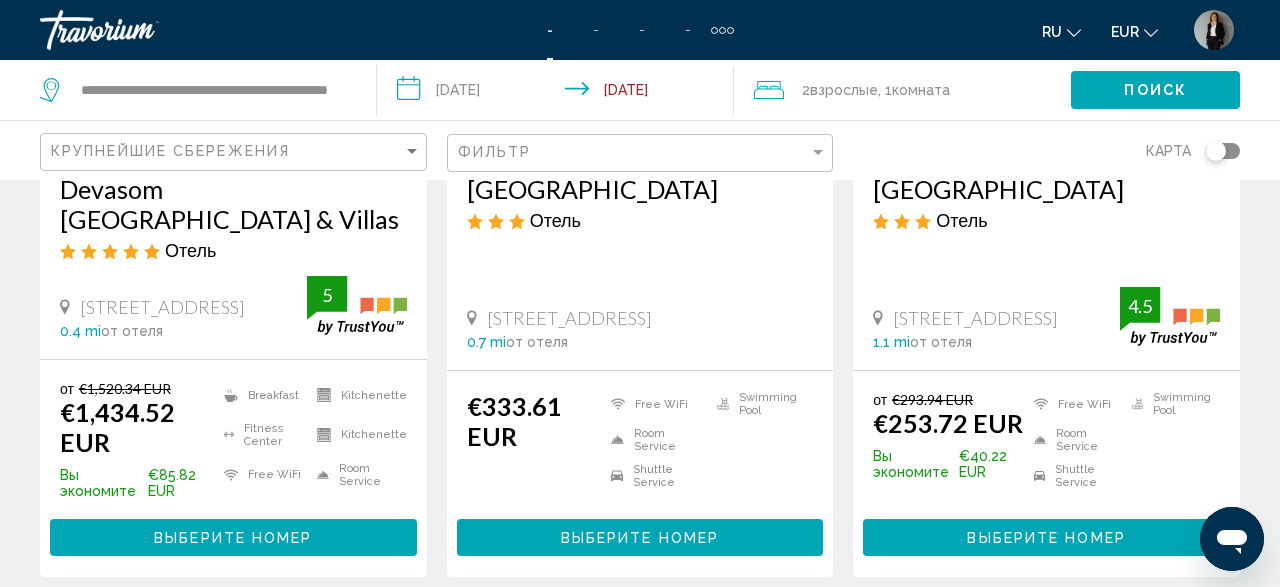 scroll, scrollTop: 0, scrollLeft: 0, axis: both 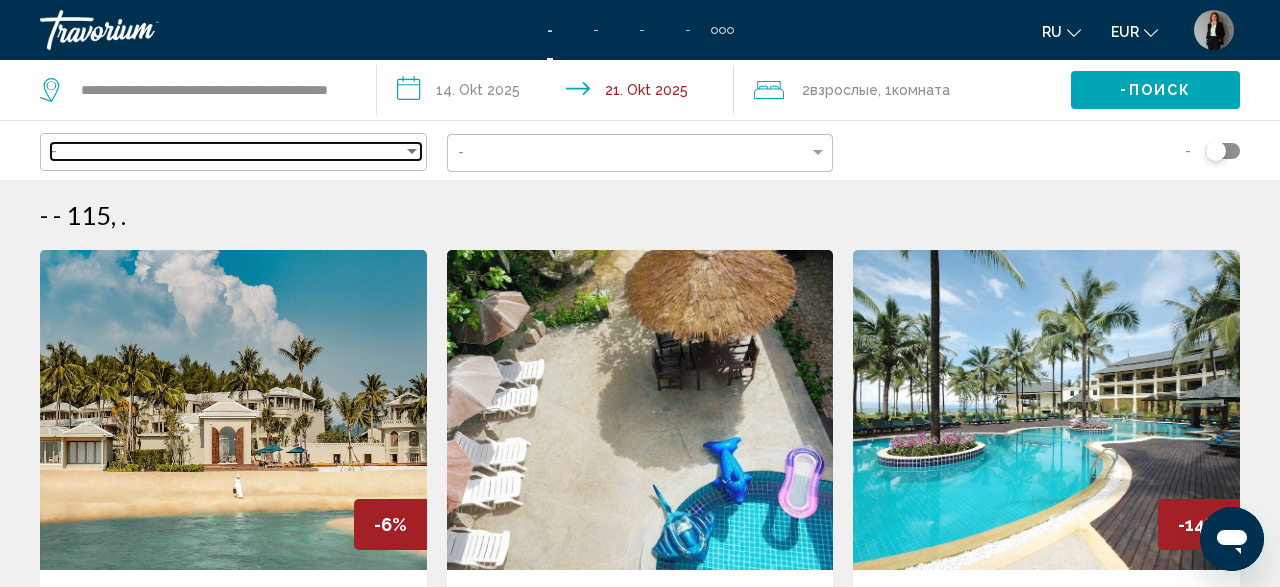 click on "-" at bounding box center [227, 151] 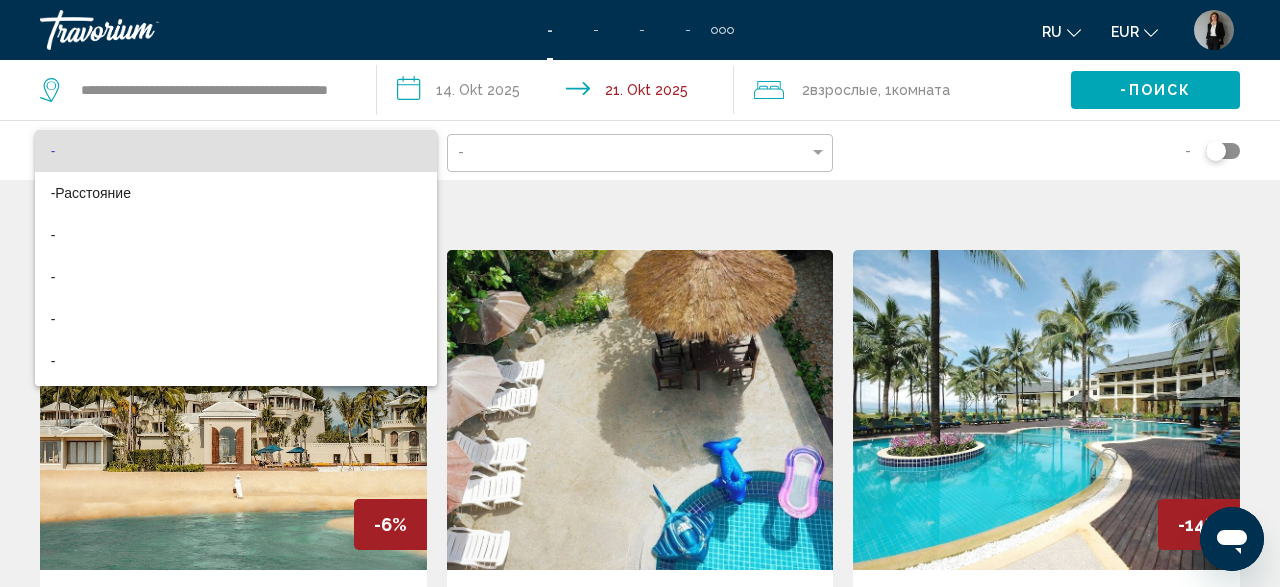 click at bounding box center (640, 293) 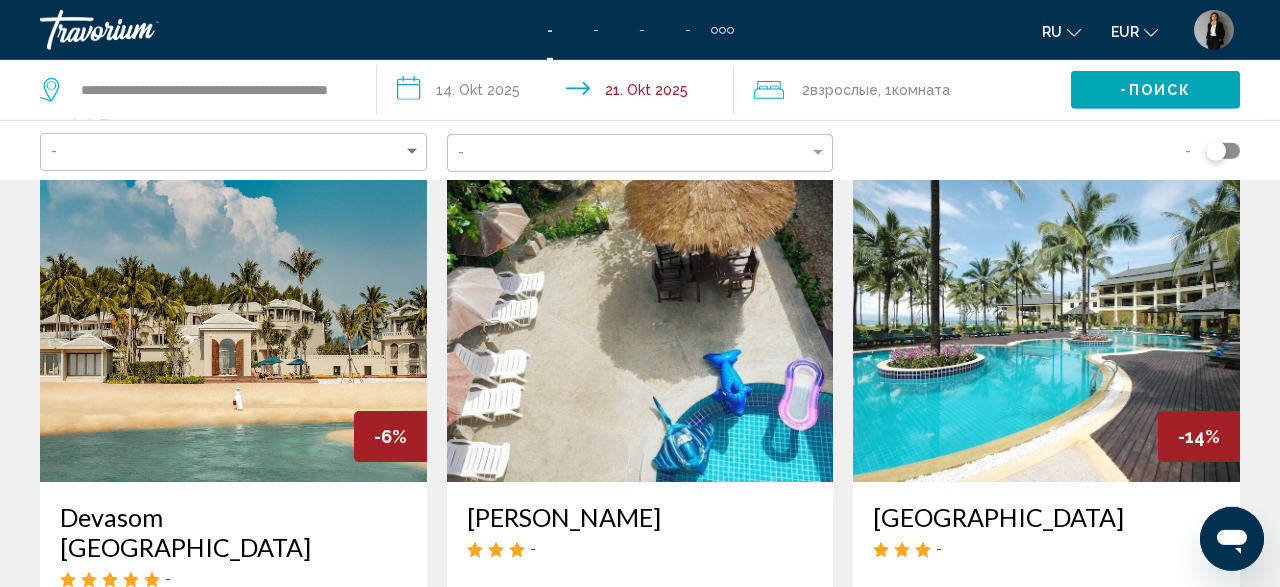 scroll, scrollTop: 0, scrollLeft: 0, axis: both 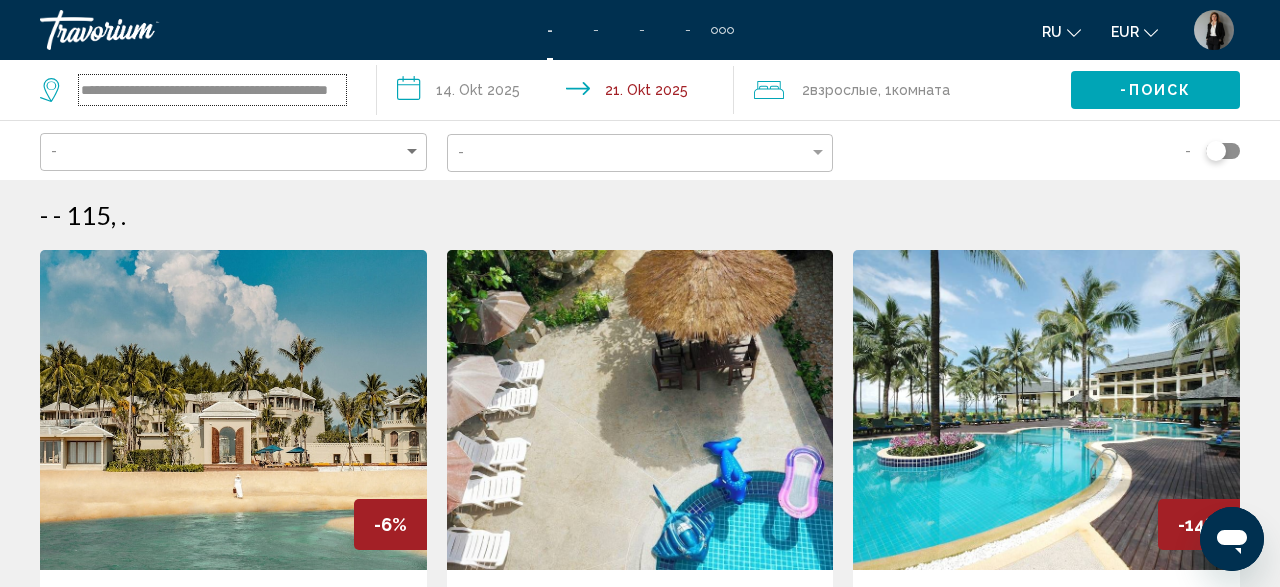 click on "**********" at bounding box center (212, 90) 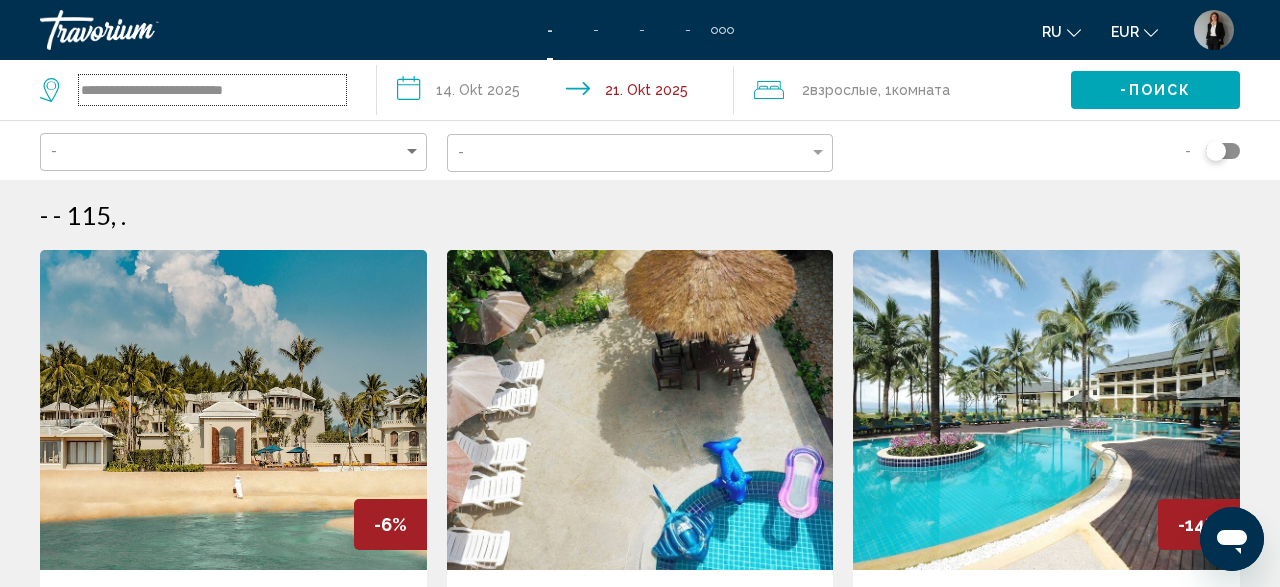 scroll, scrollTop: 0, scrollLeft: 0, axis: both 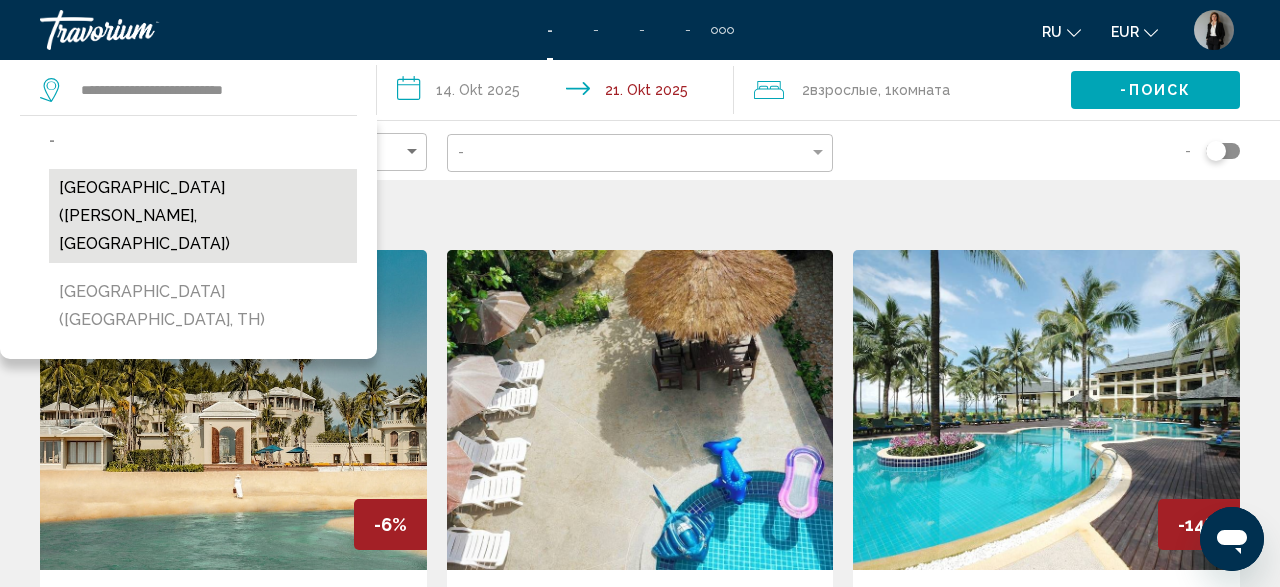 click on "[GEOGRAPHIC_DATA] ([PERSON_NAME], [GEOGRAPHIC_DATA])" at bounding box center (203, 216) 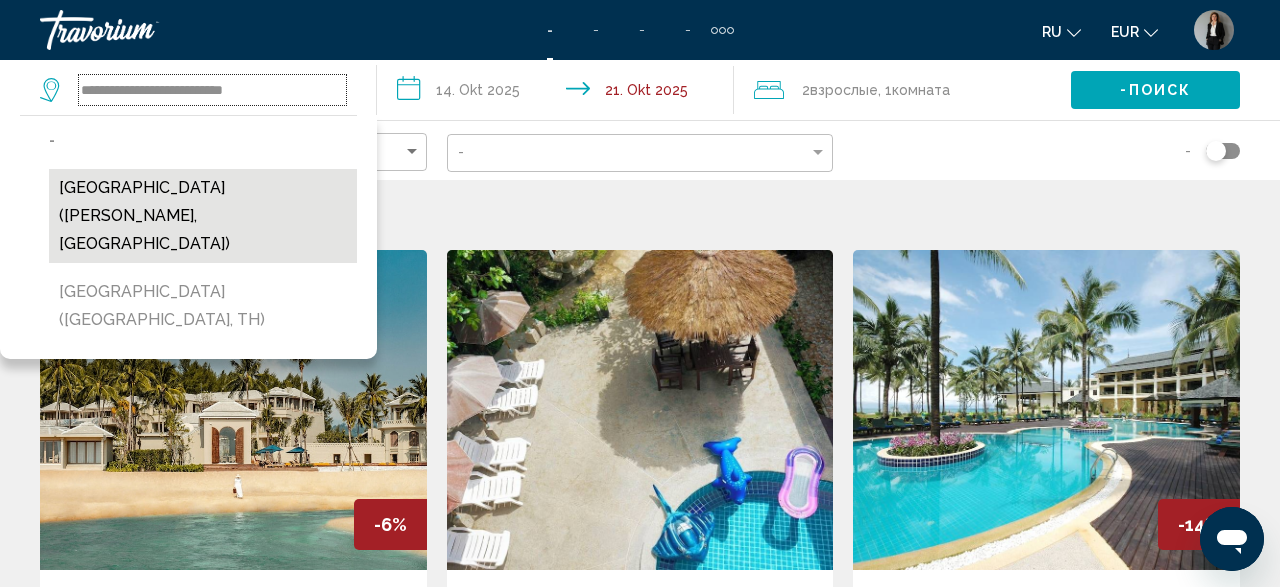 type on "**********" 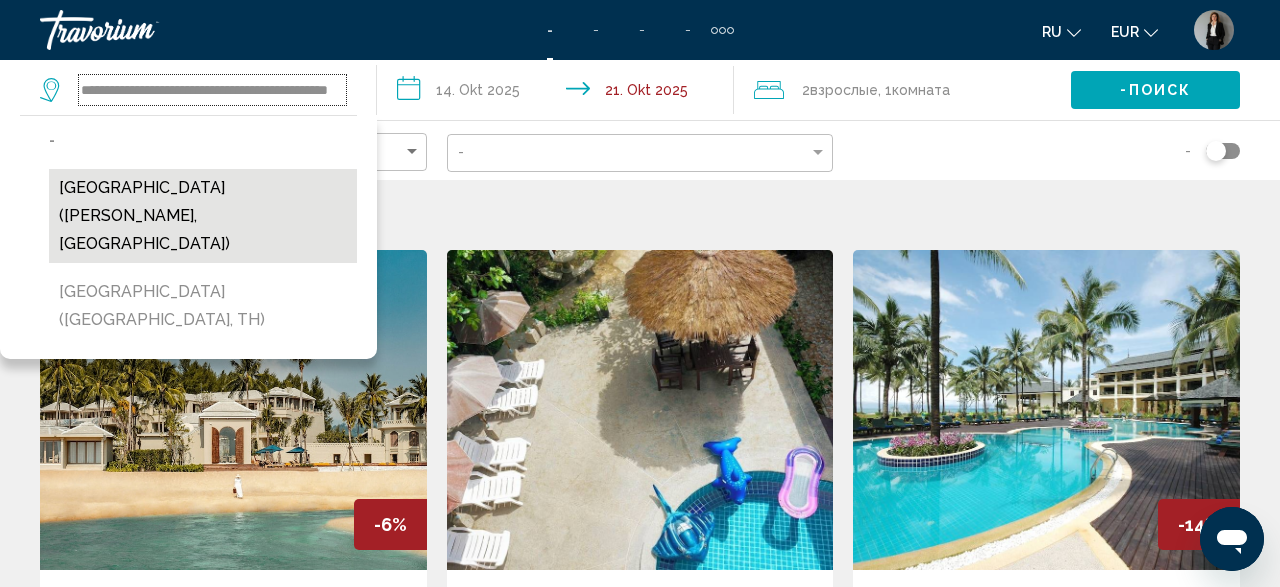 scroll, scrollTop: 0, scrollLeft: 74, axis: horizontal 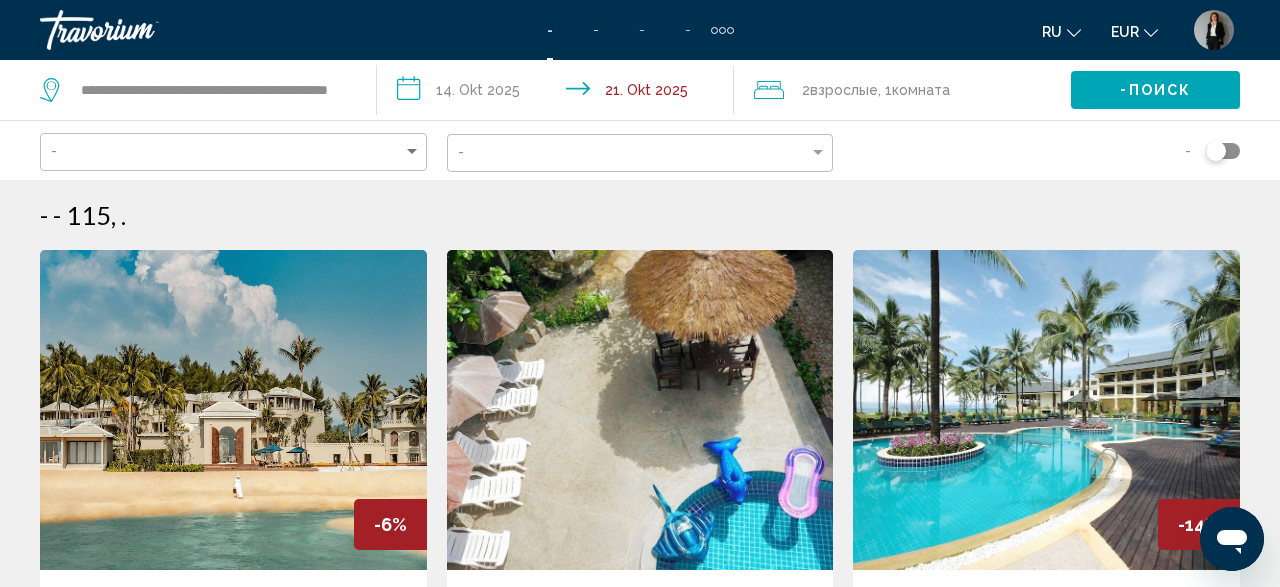 click on "**********" at bounding box center [559, 93] 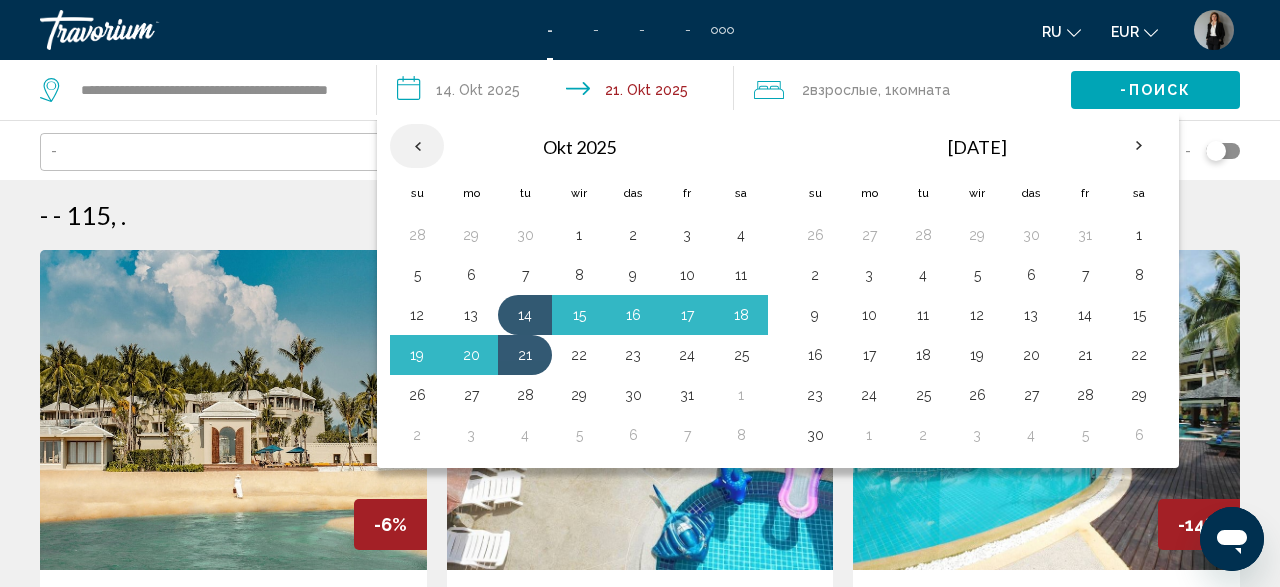 click at bounding box center [417, 146] 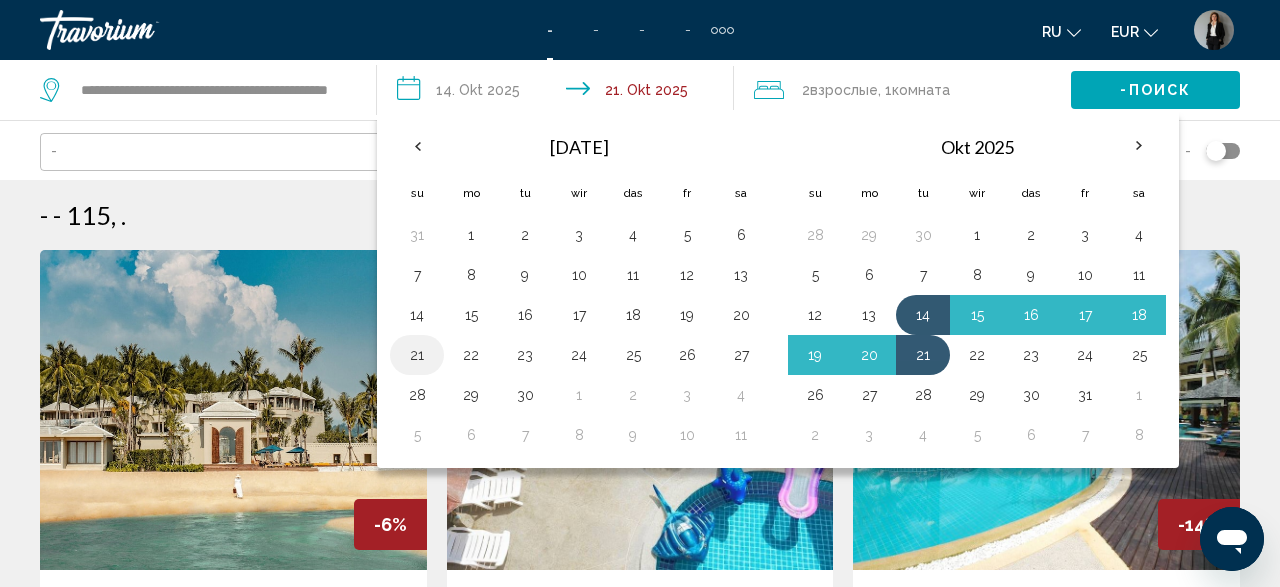 click on "21" at bounding box center (417, 355) 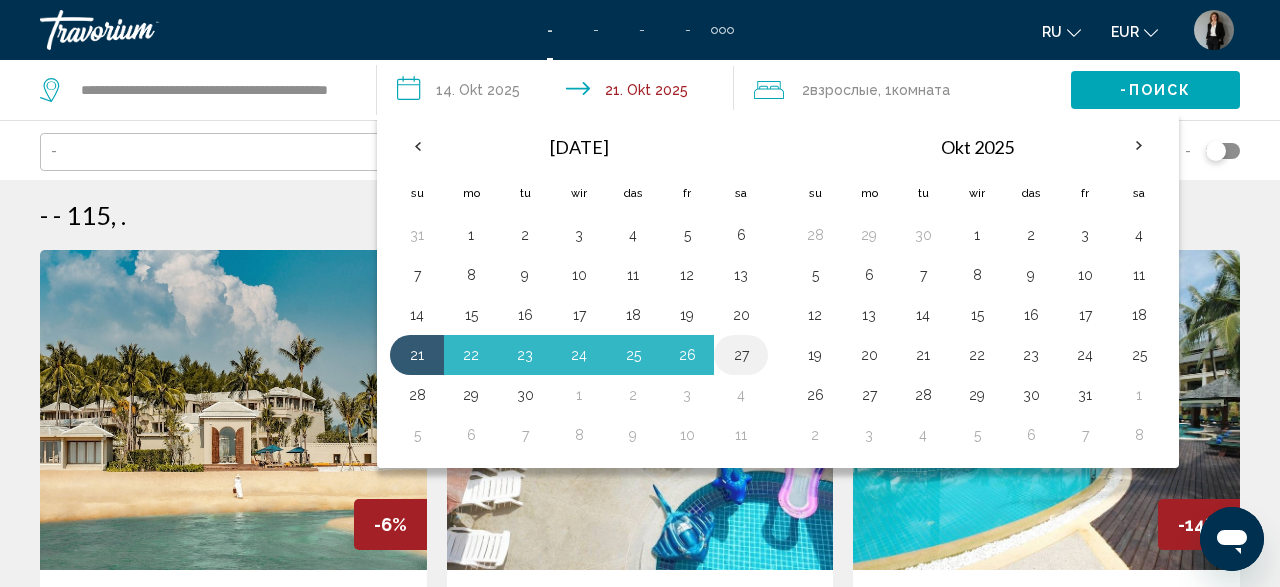 click on "27" at bounding box center (741, 355) 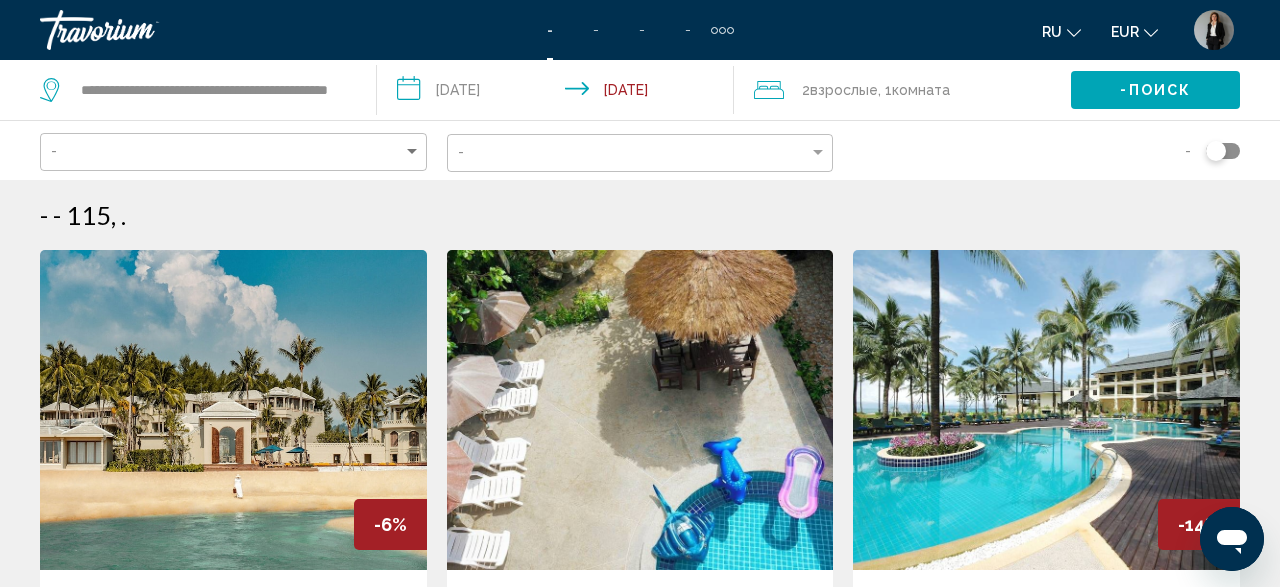 click on "- Поиск" 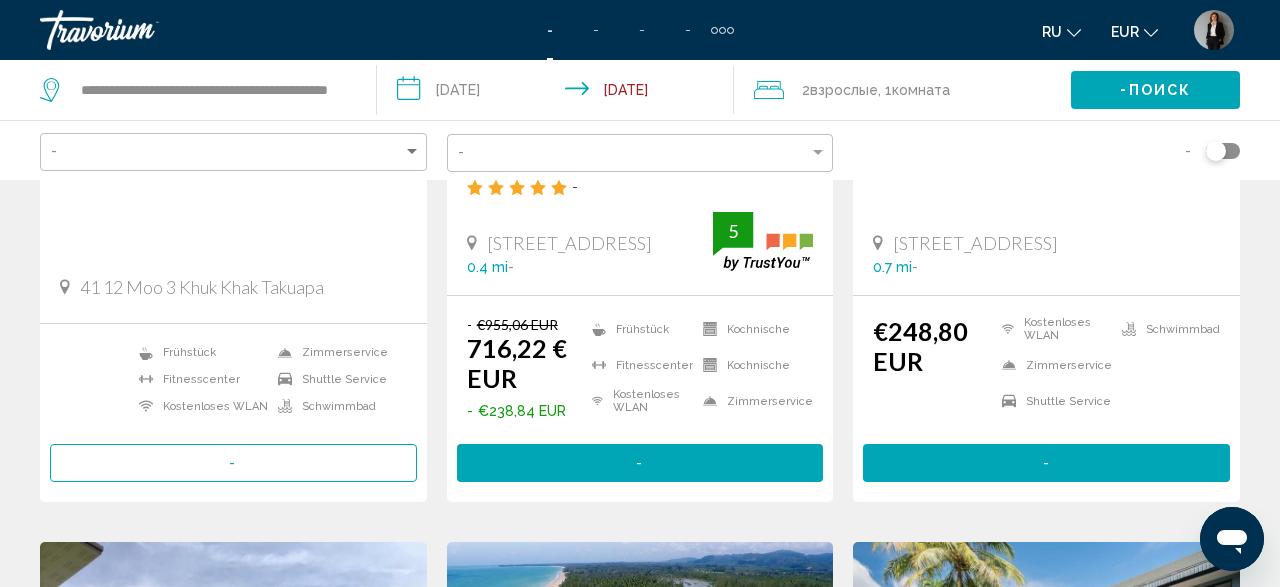scroll, scrollTop: 520, scrollLeft: 0, axis: vertical 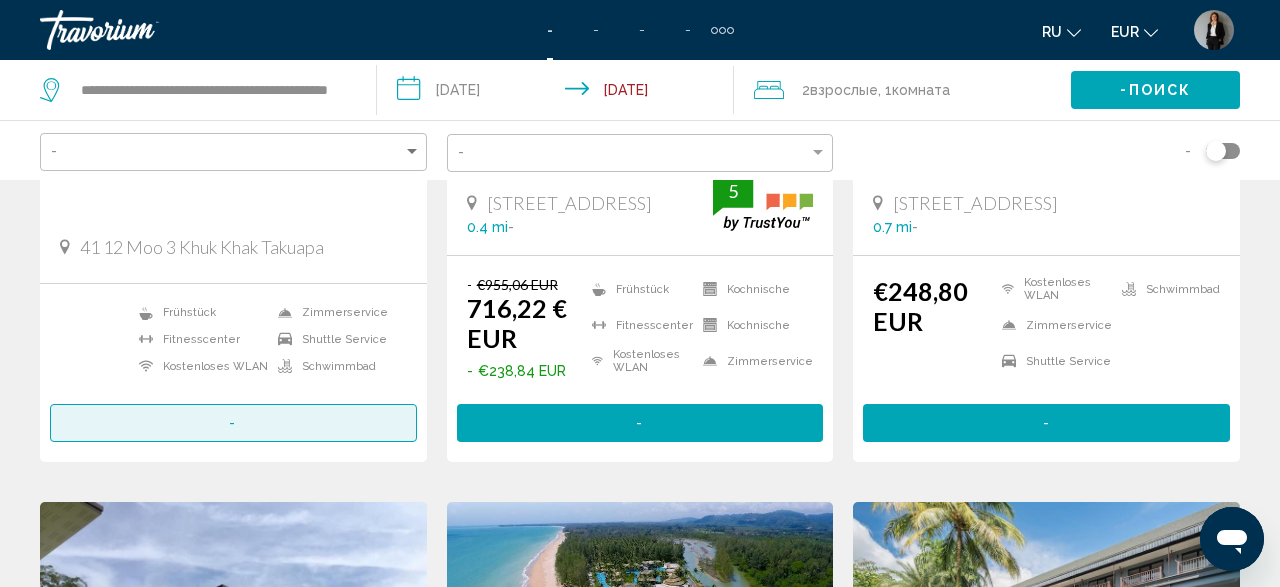 click on "-" at bounding box center (233, 422) 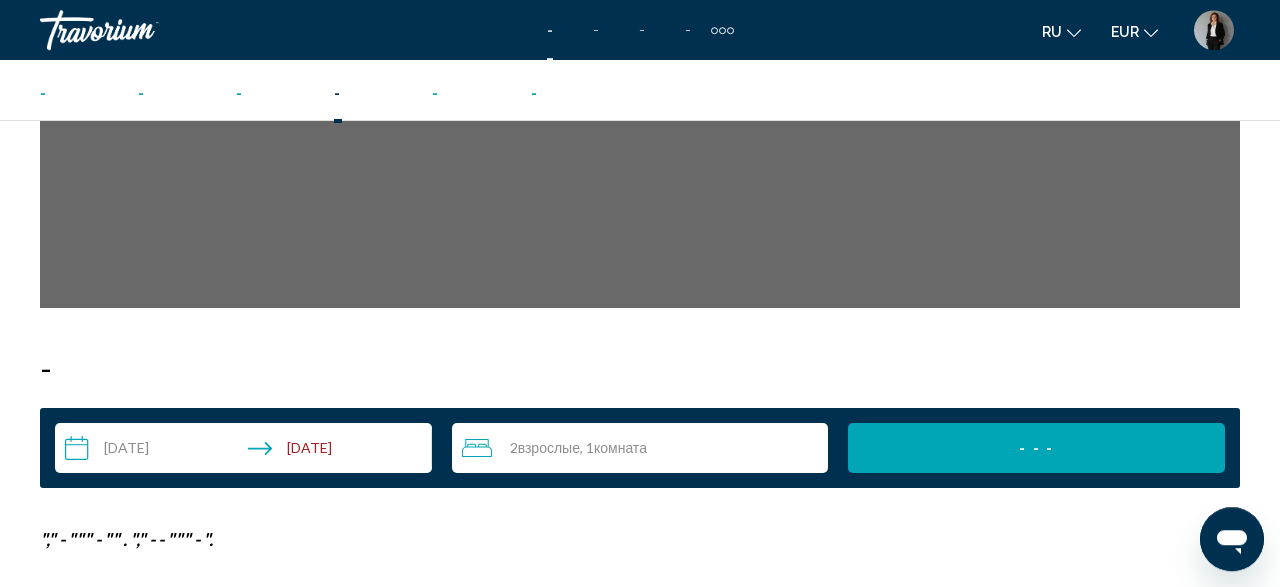 scroll, scrollTop: 2295, scrollLeft: 0, axis: vertical 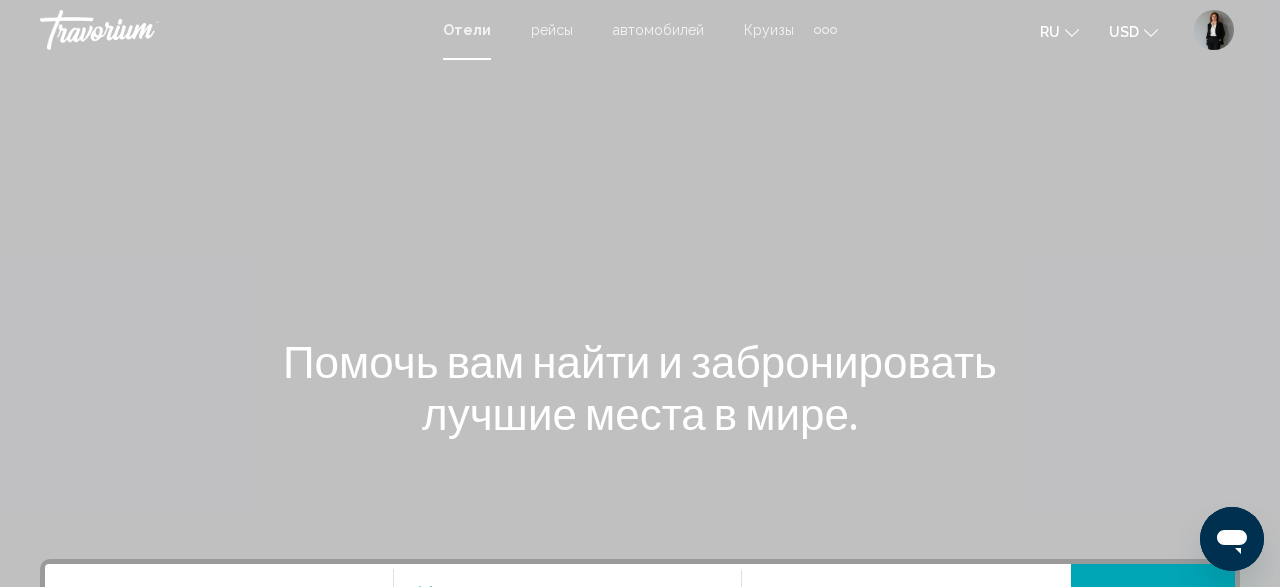 click on "USD" 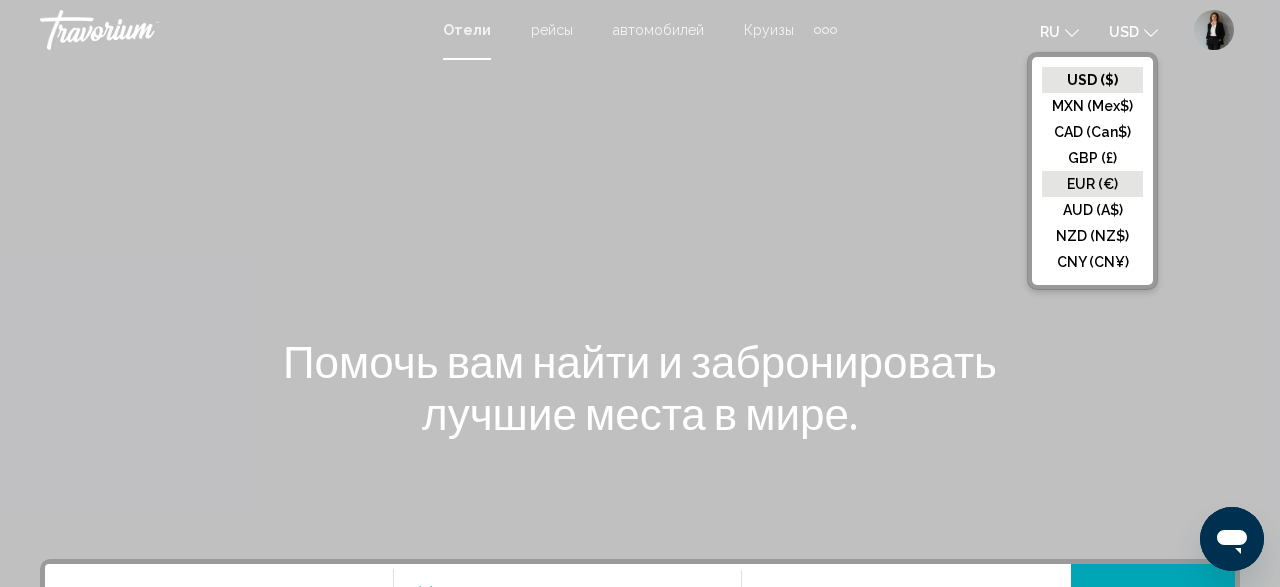 click on "EUR (€)" 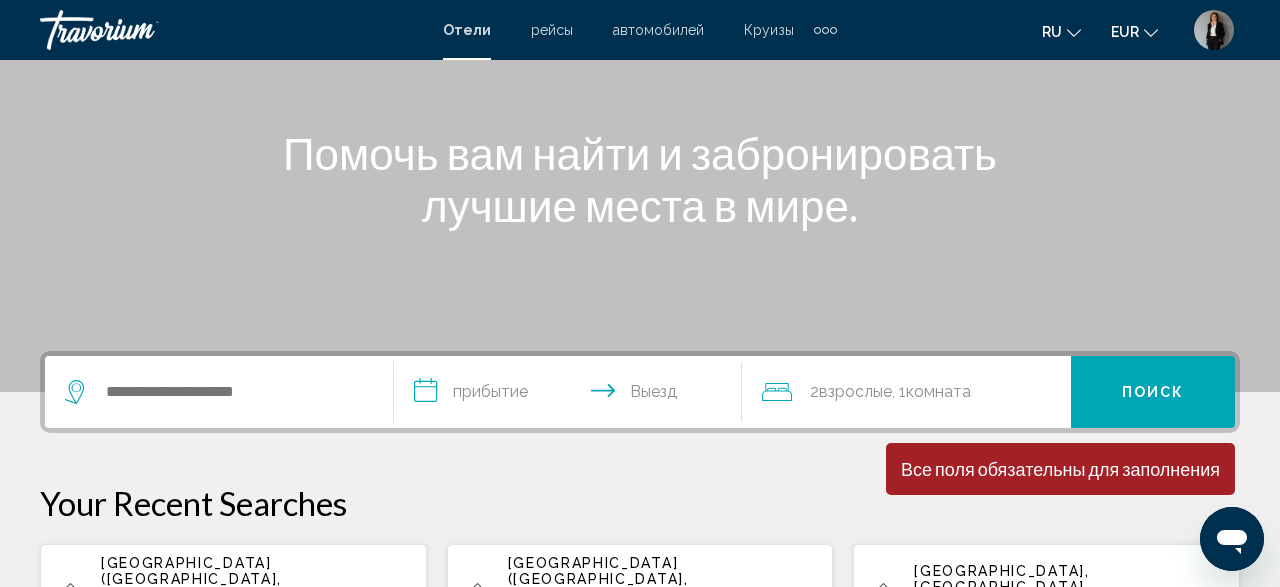 click at bounding box center (219, 392) 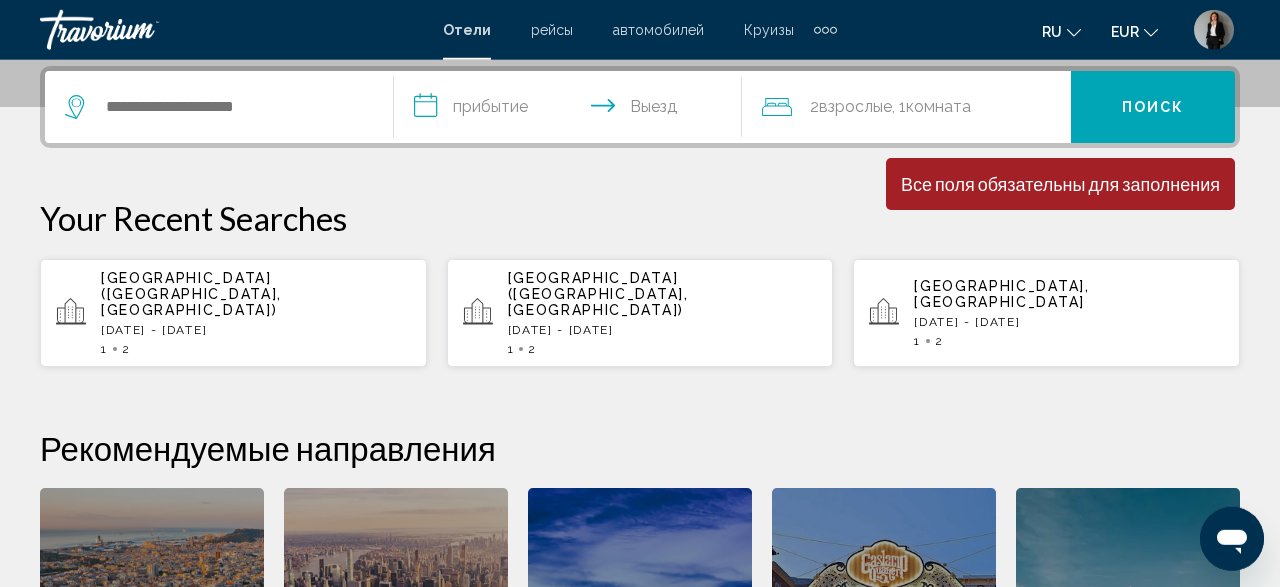 scroll, scrollTop: 494, scrollLeft: 0, axis: vertical 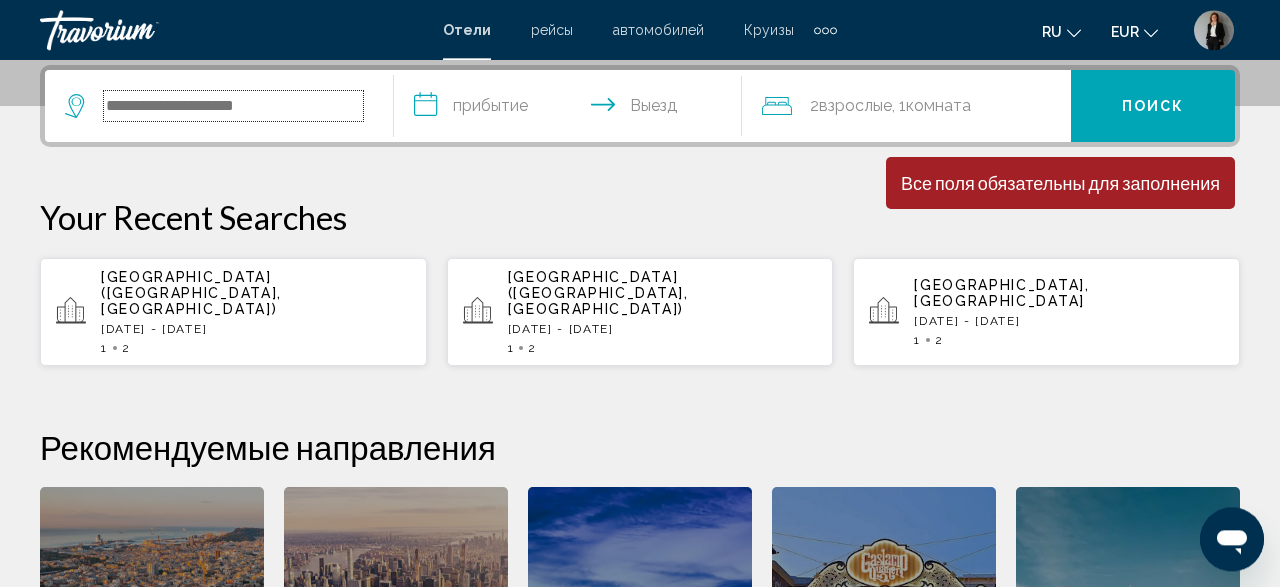 click at bounding box center (233, 106) 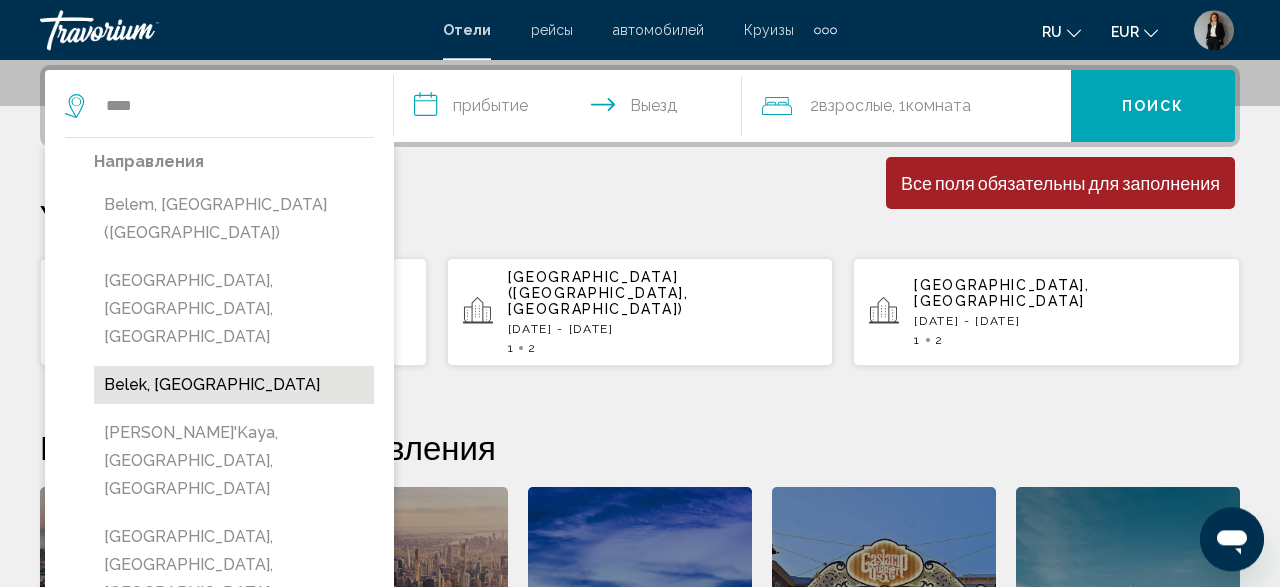 click on "Belek, Turkey" at bounding box center [234, 385] 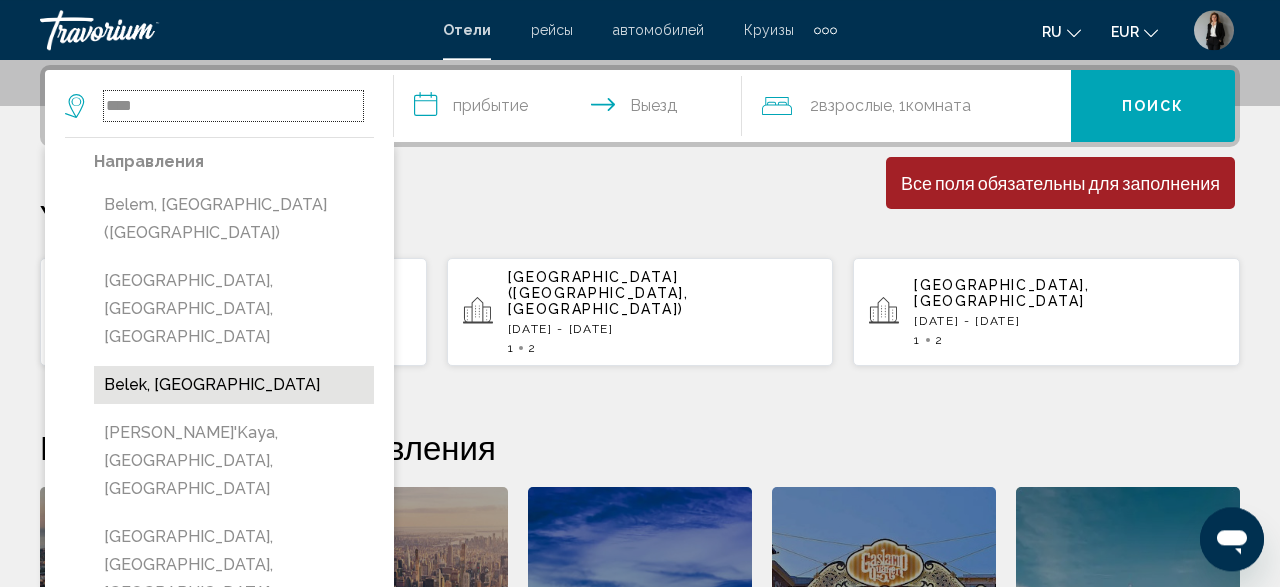 type on "**********" 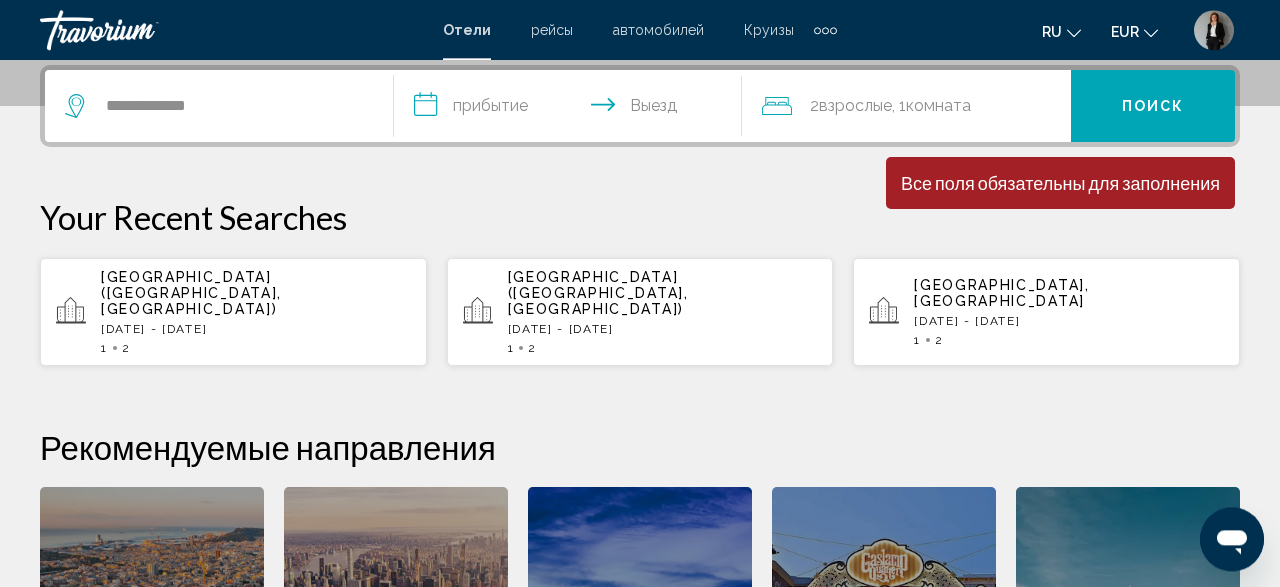 click on "**********" at bounding box center [572, 109] 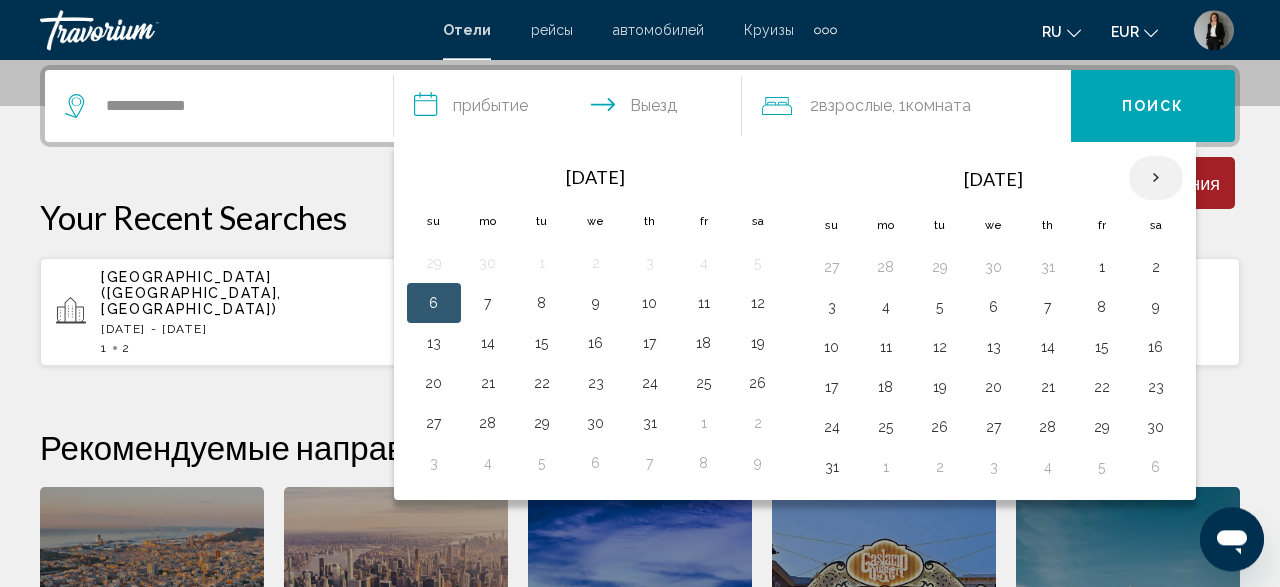 click at bounding box center [1156, 178] 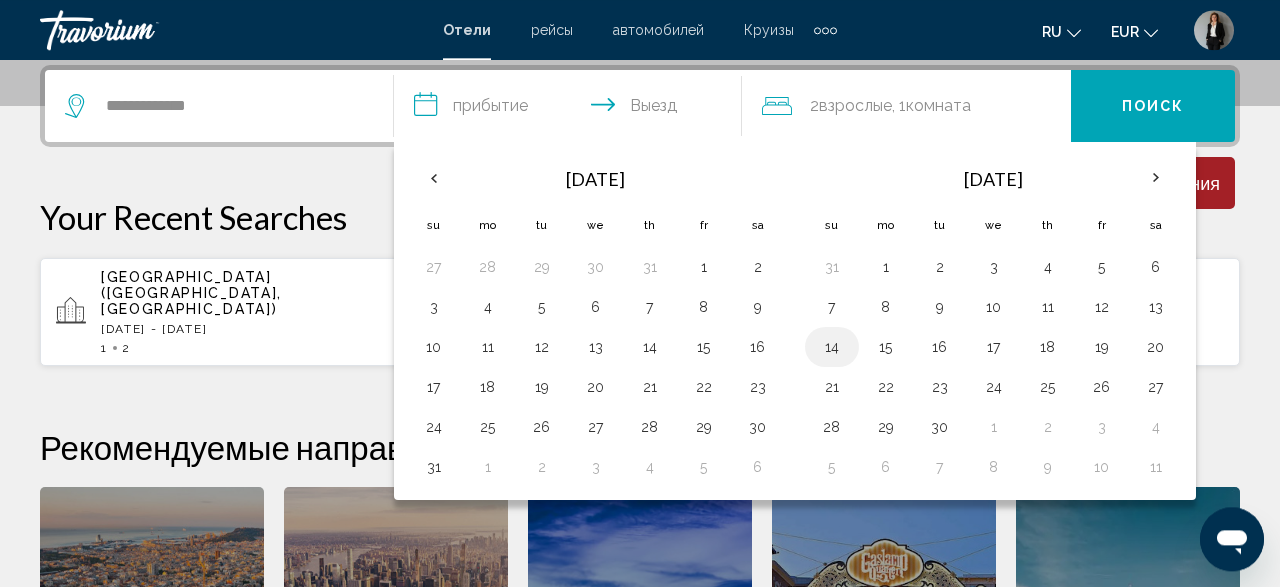 click on "14" at bounding box center [832, 347] 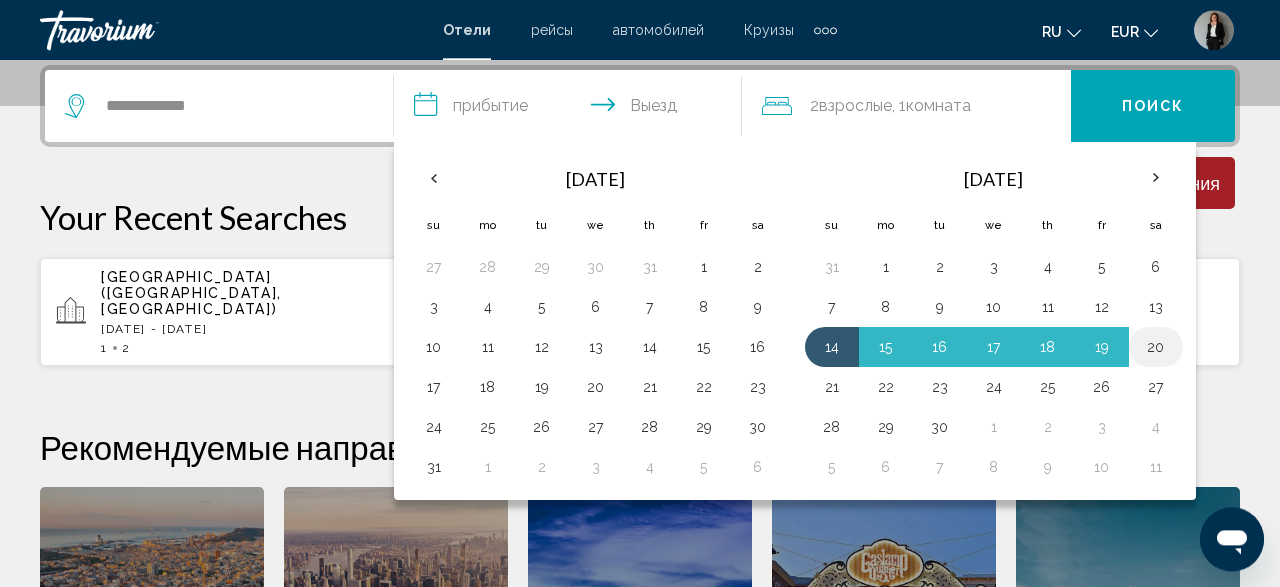 click on "20" at bounding box center [1156, 347] 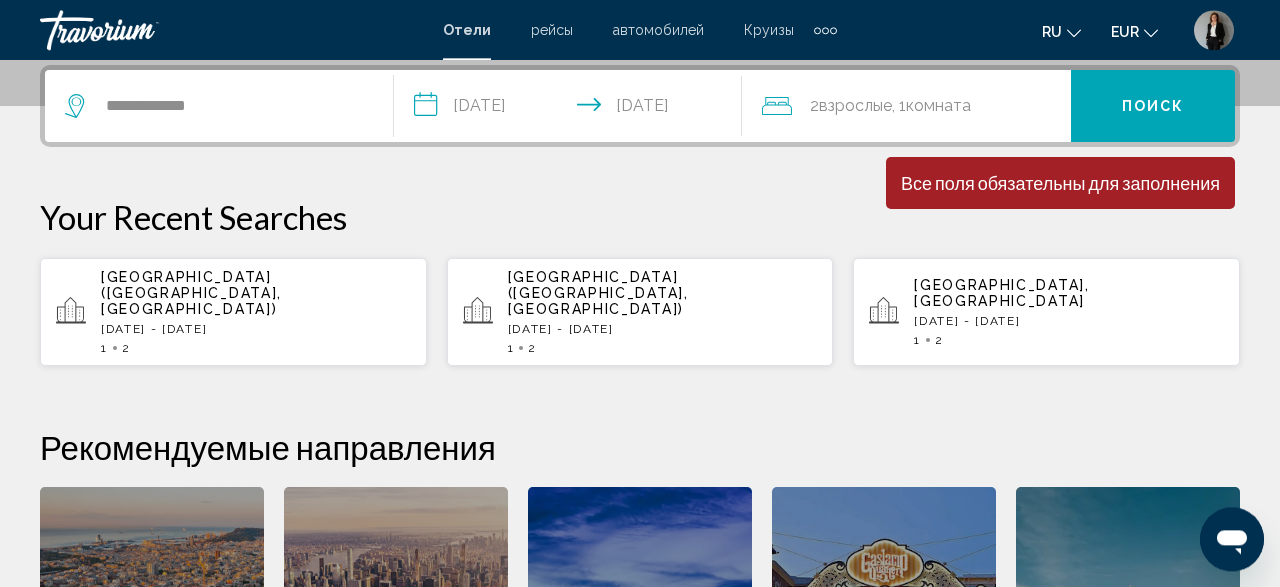 click on "Поиск" at bounding box center (1153, 106) 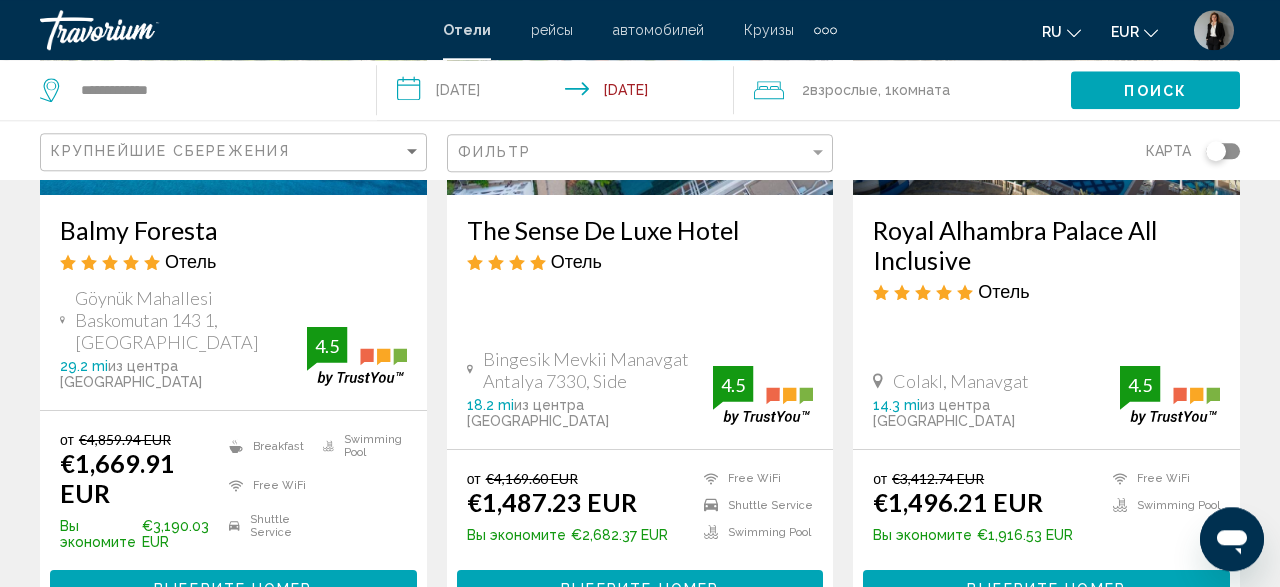 scroll, scrollTop: 1248, scrollLeft: 0, axis: vertical 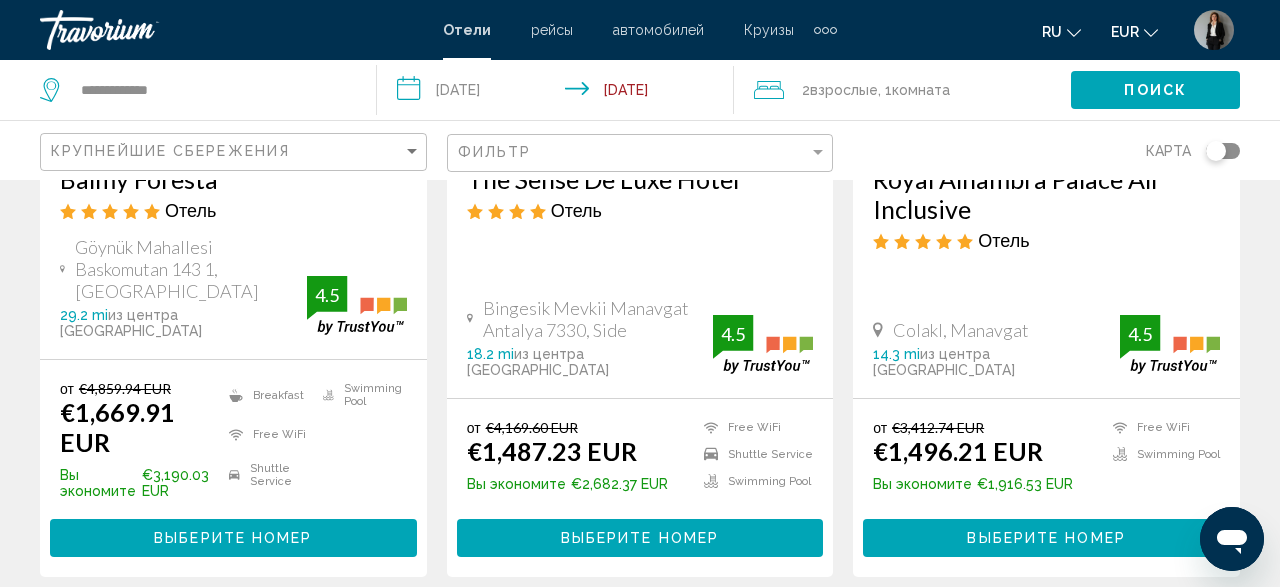 click on "Выберите номер" at bounding box center (233, 537) 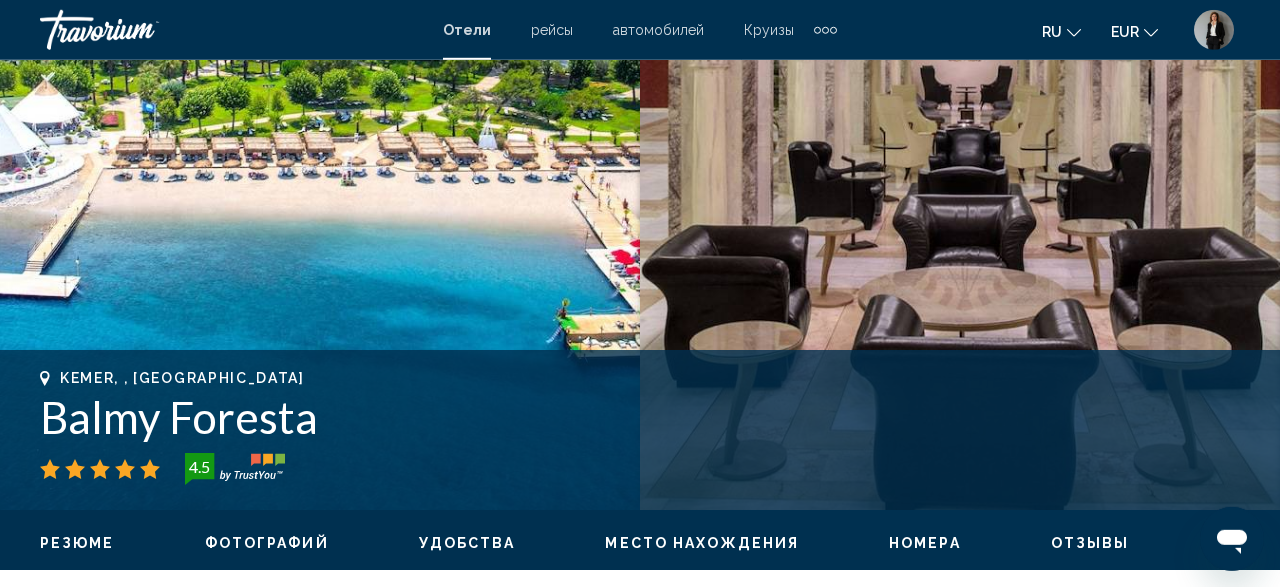 scroll, scrollTop: 538, scrollLeft: 0, axis: vertical 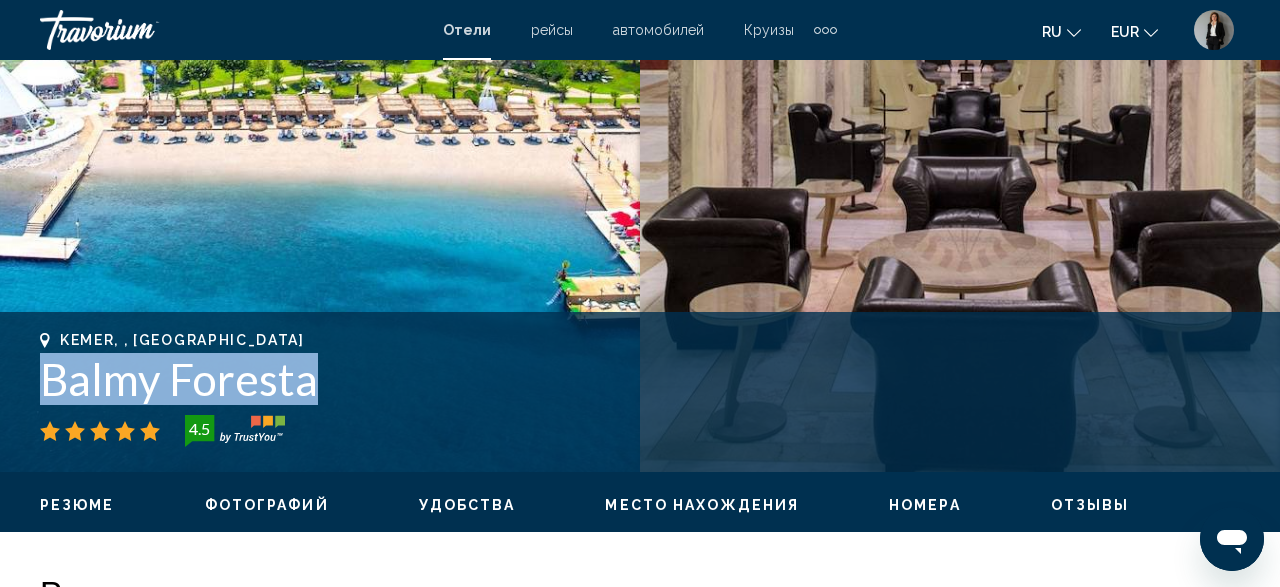 drag, startPoint x: 346, startPoint y: 383, endPoint x: 39, endPoint y: 383, distance: 307 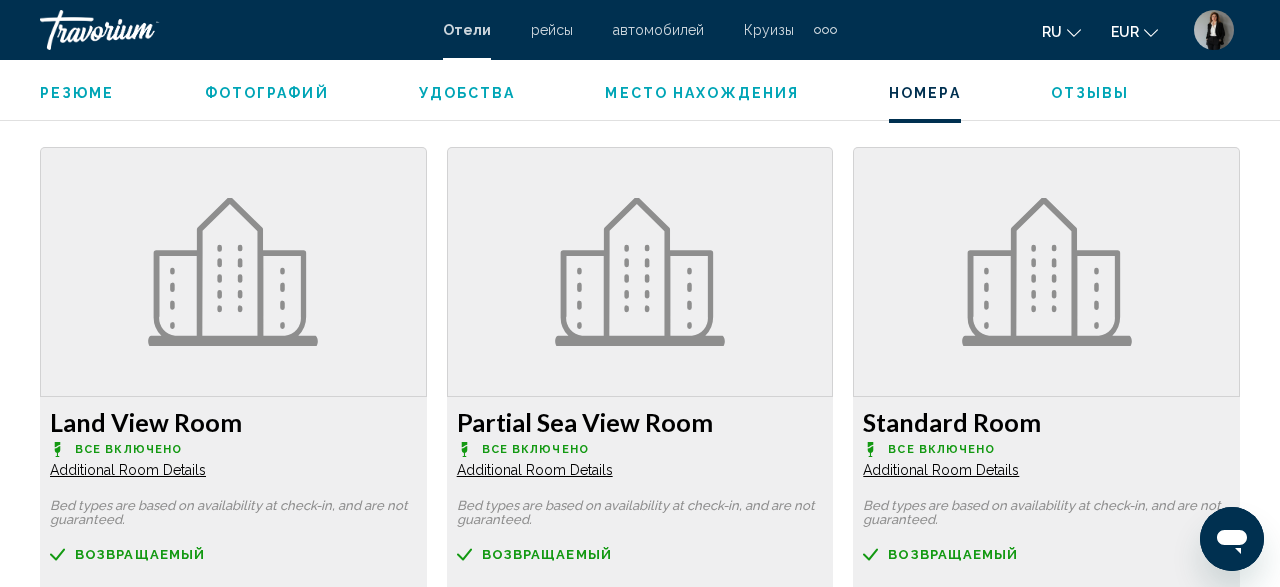 scroll, scrollTop: 2619, scrollLeft: 0, axis: vertical 